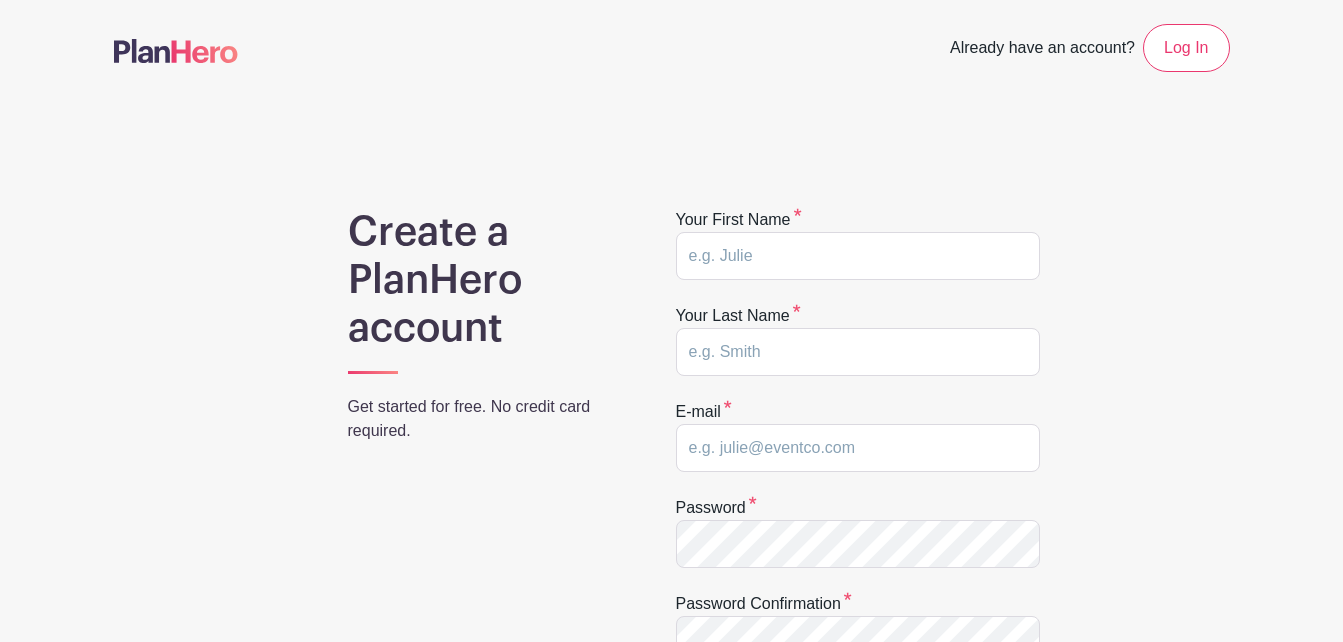 scroll, scrollTop: 0, scrollLeft: 0, axis: both 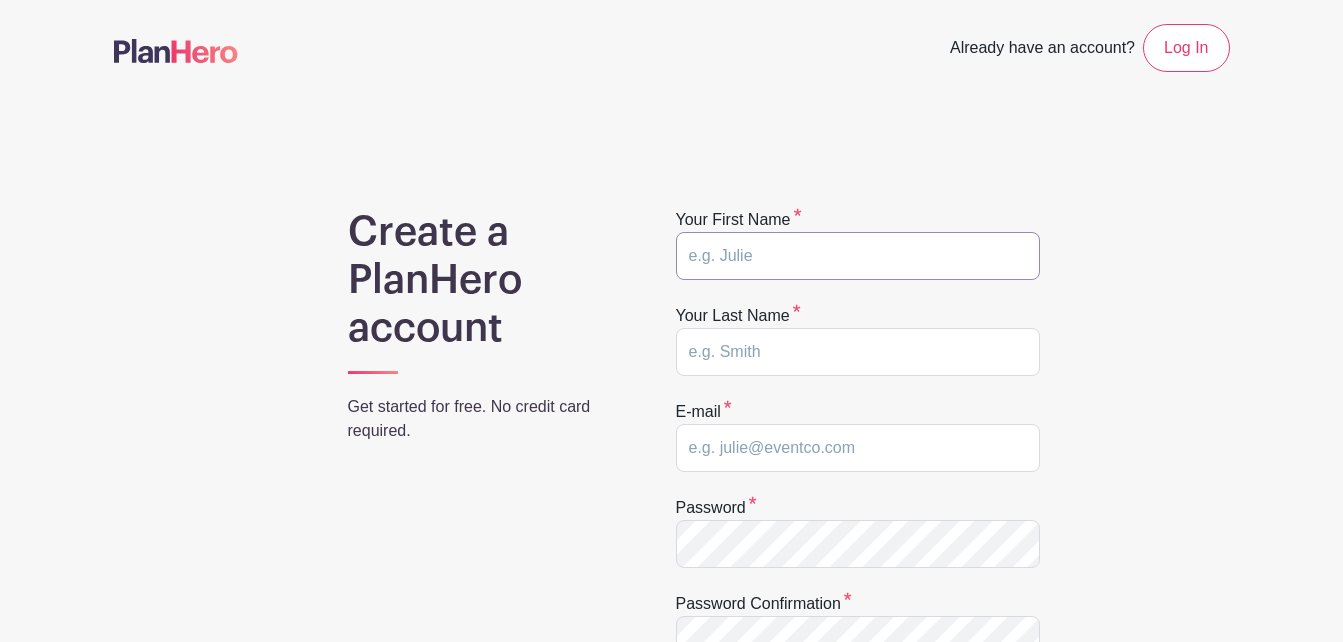 click at bounding box center (858, 256) 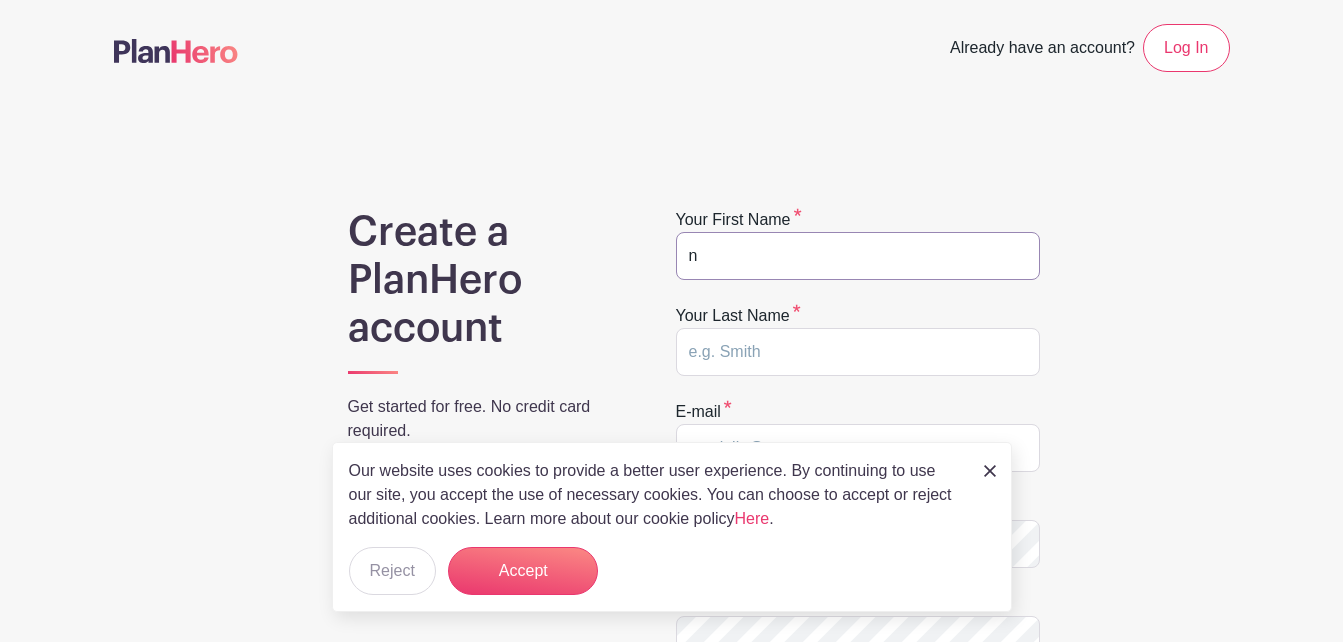 type on "Natalie" 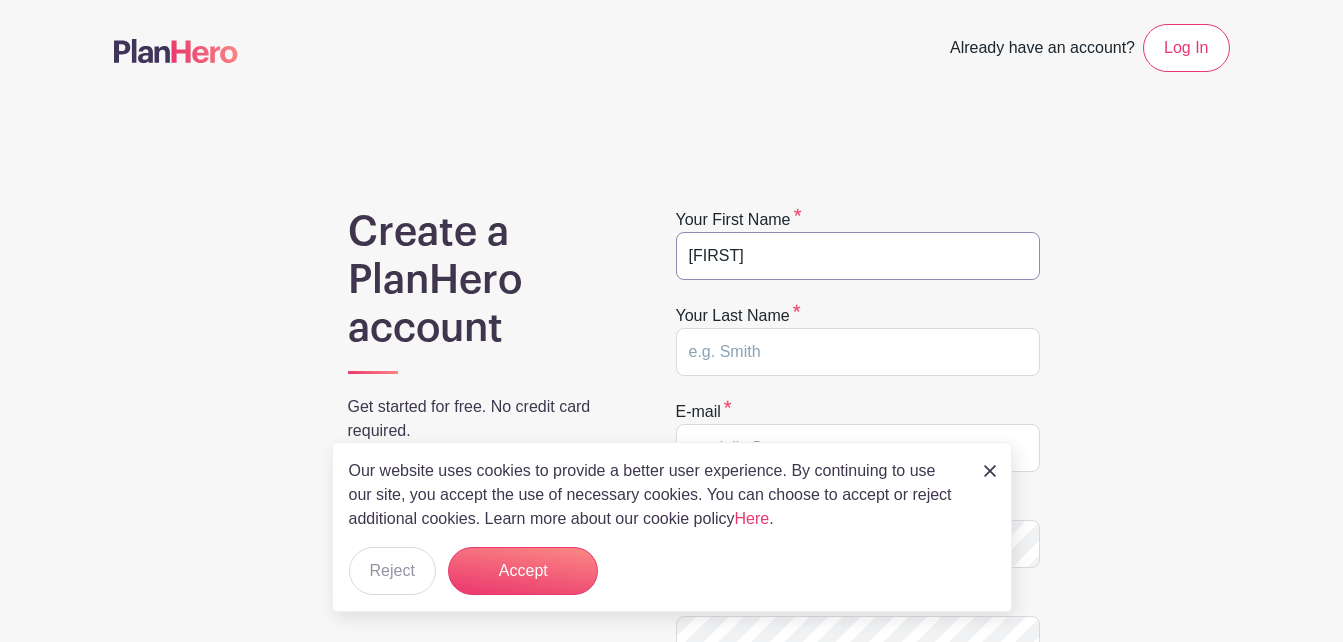 type on "Polinske" 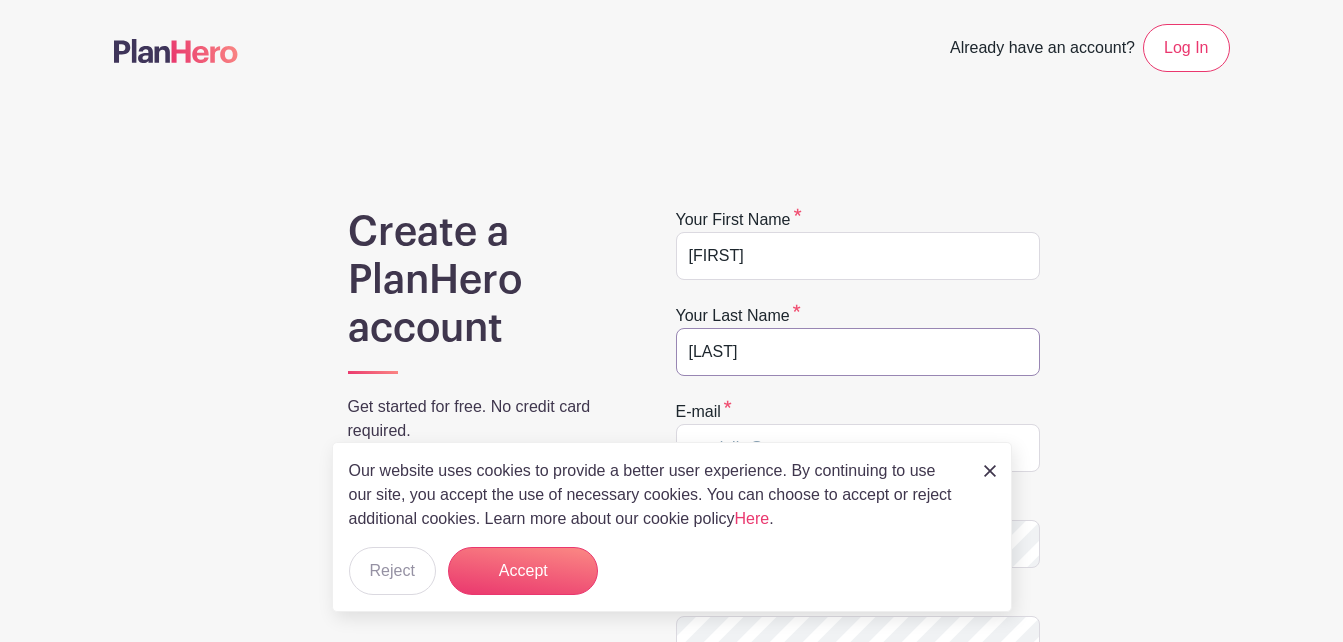 type on "natalie.polinske@gmail.com" 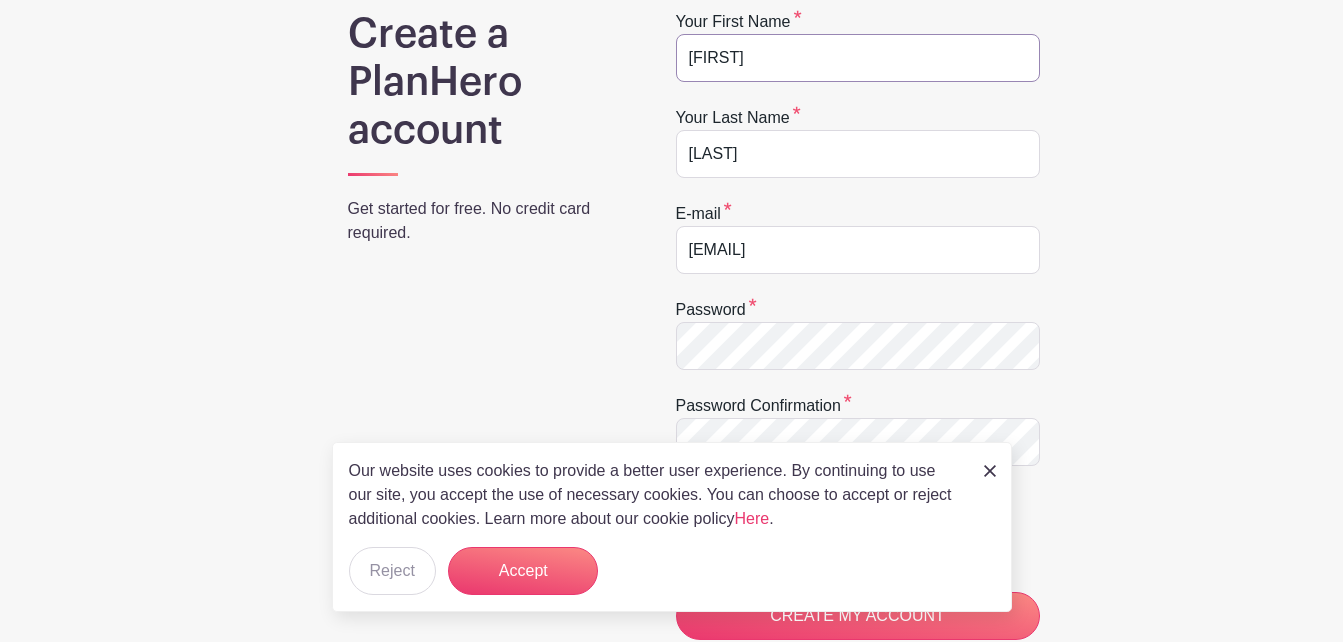scroll, scrollTop: 200, scrollLeft: 0, axis: vertical 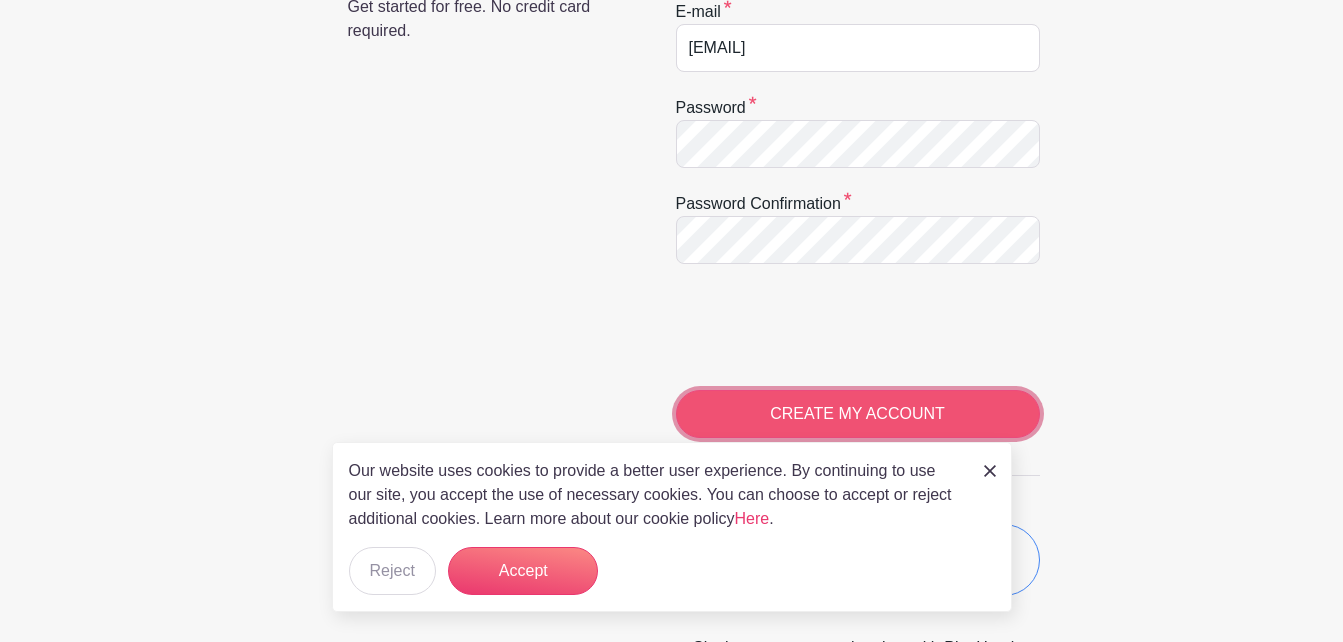 click on "CREATE MY ACCOUNT" at bounding box center [858, 414] 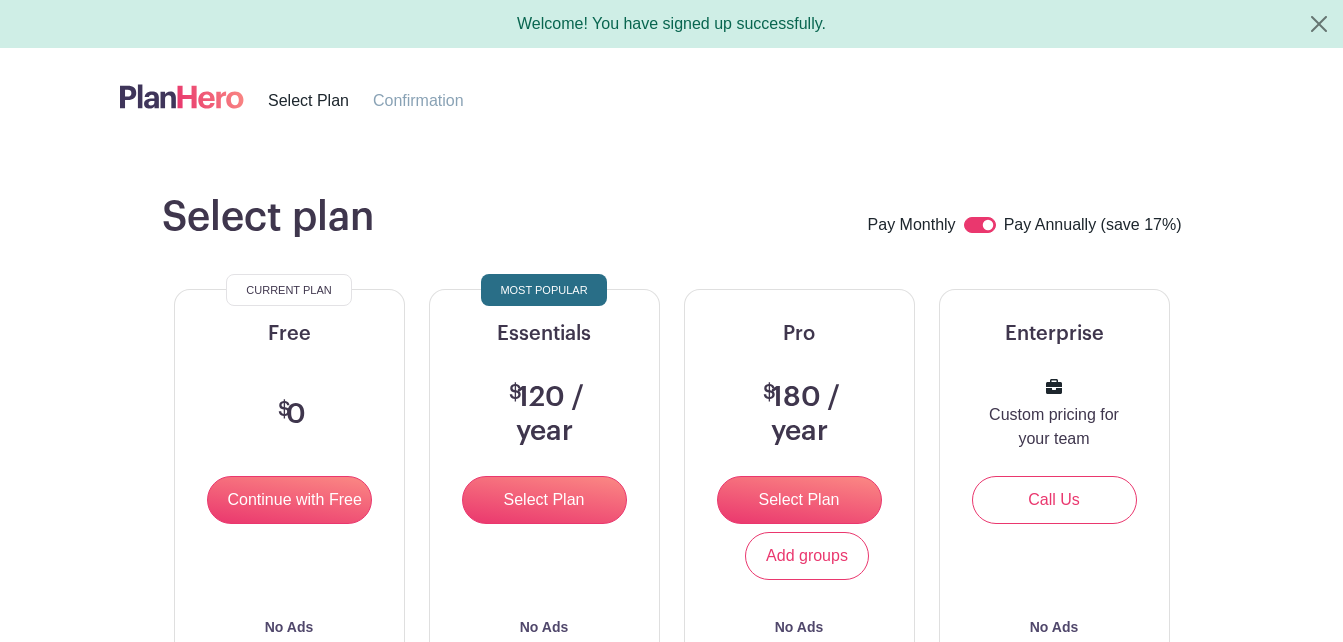 scroll, scrollTop: 0, scrollLeft: 0, axis: both 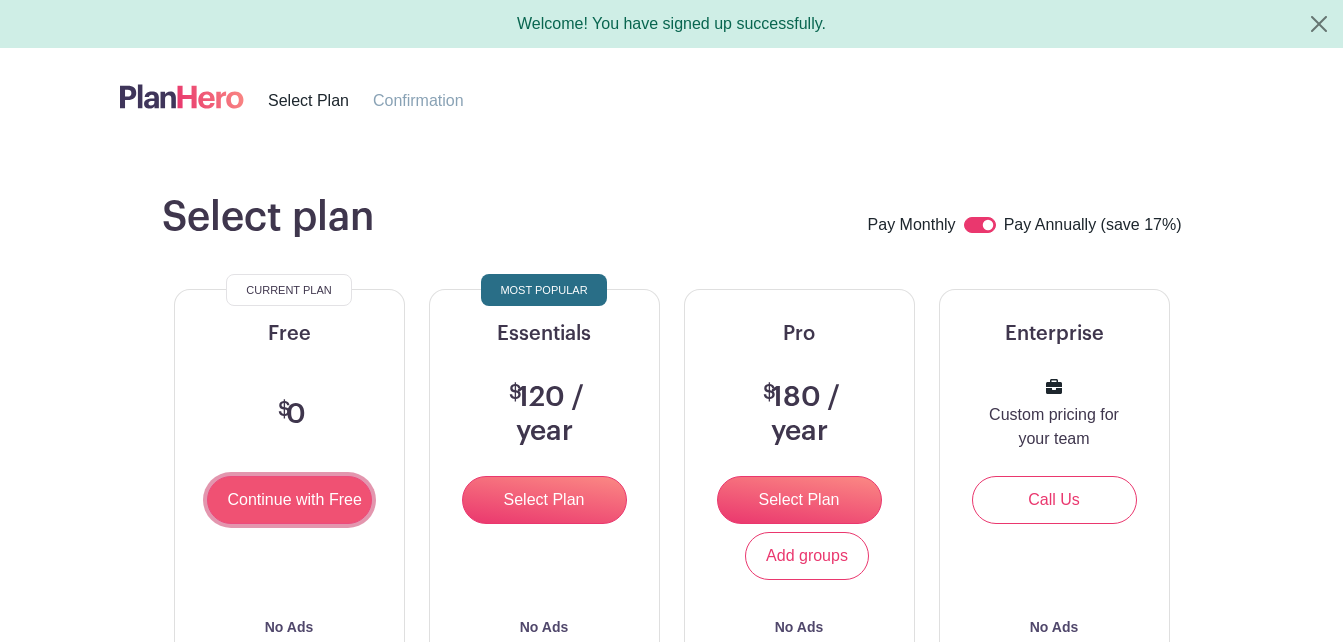 click on "Continue with Free" at bounding box center [289, 500] 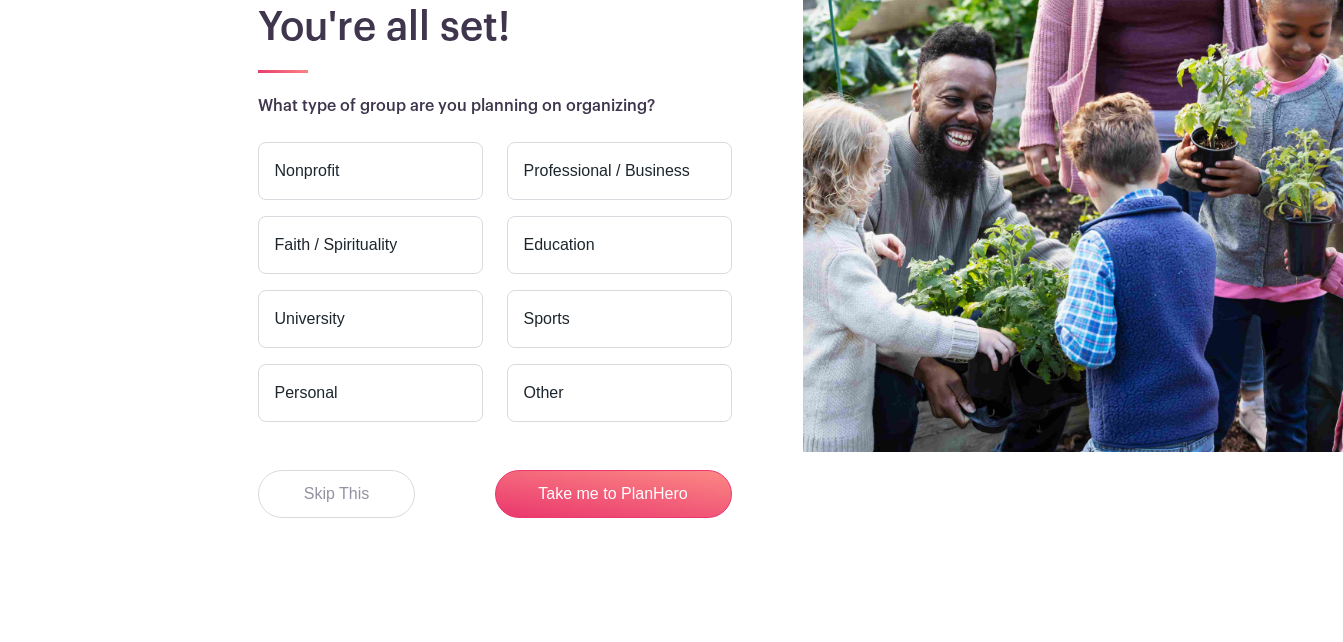 scroll, scrollTop: 191, scrollLeft: 0, axis: vertical 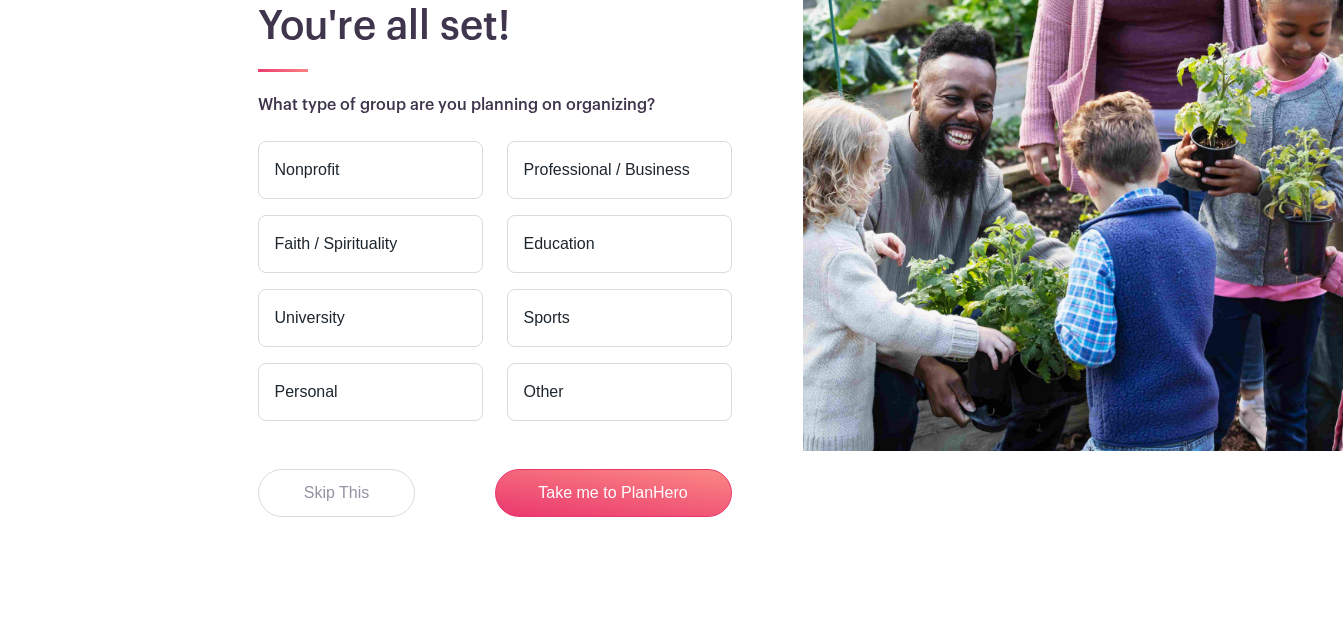 click on "Personal" at bounding box center (370, 392) 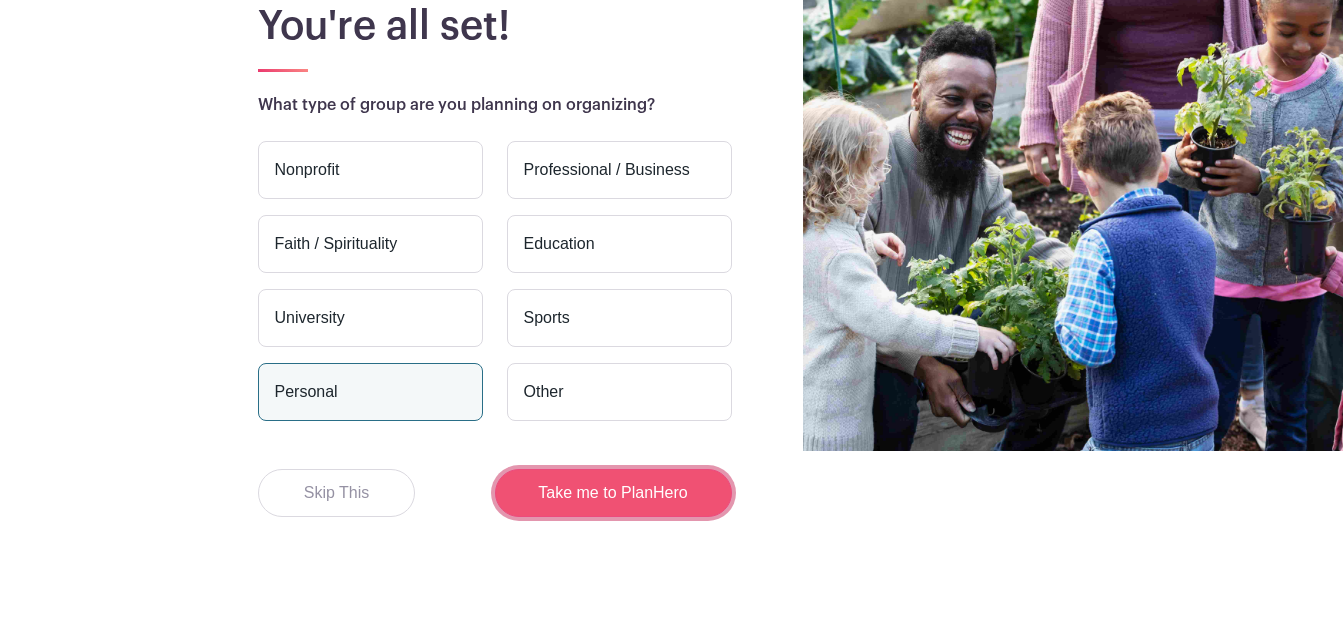 click on "Take me to PlanHero" at bounding box center [613, 493] 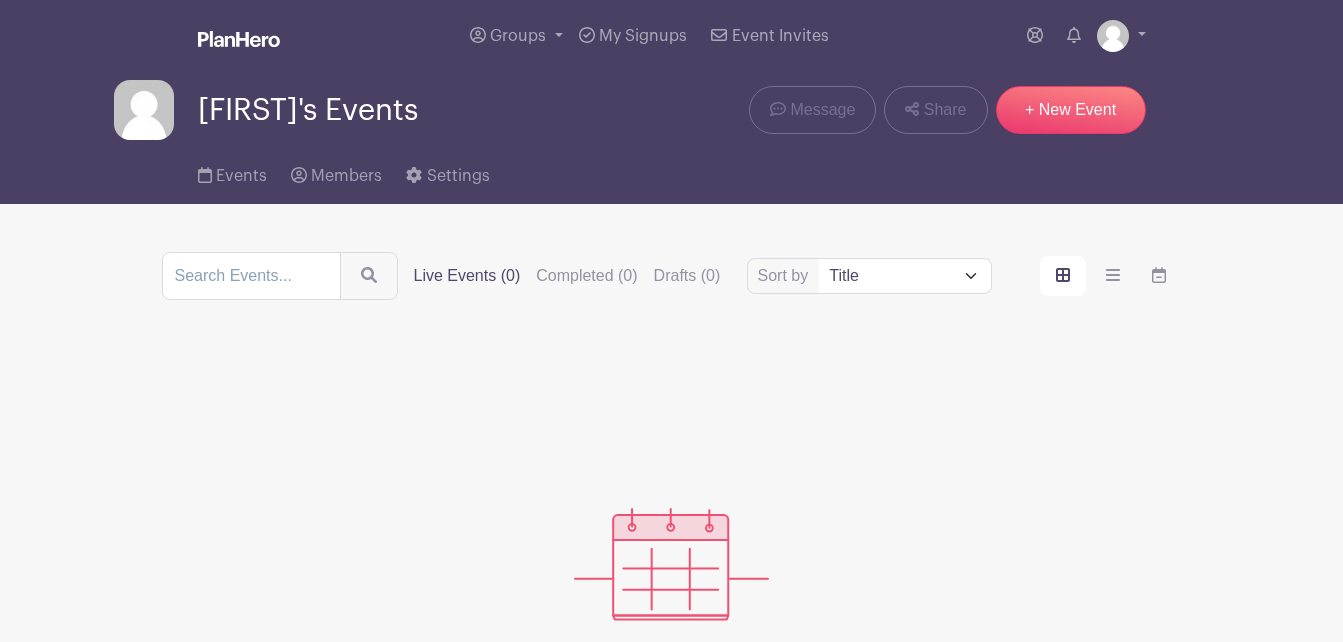 scroll, scrollTop: 0, scrollLeft: 0, axis: both 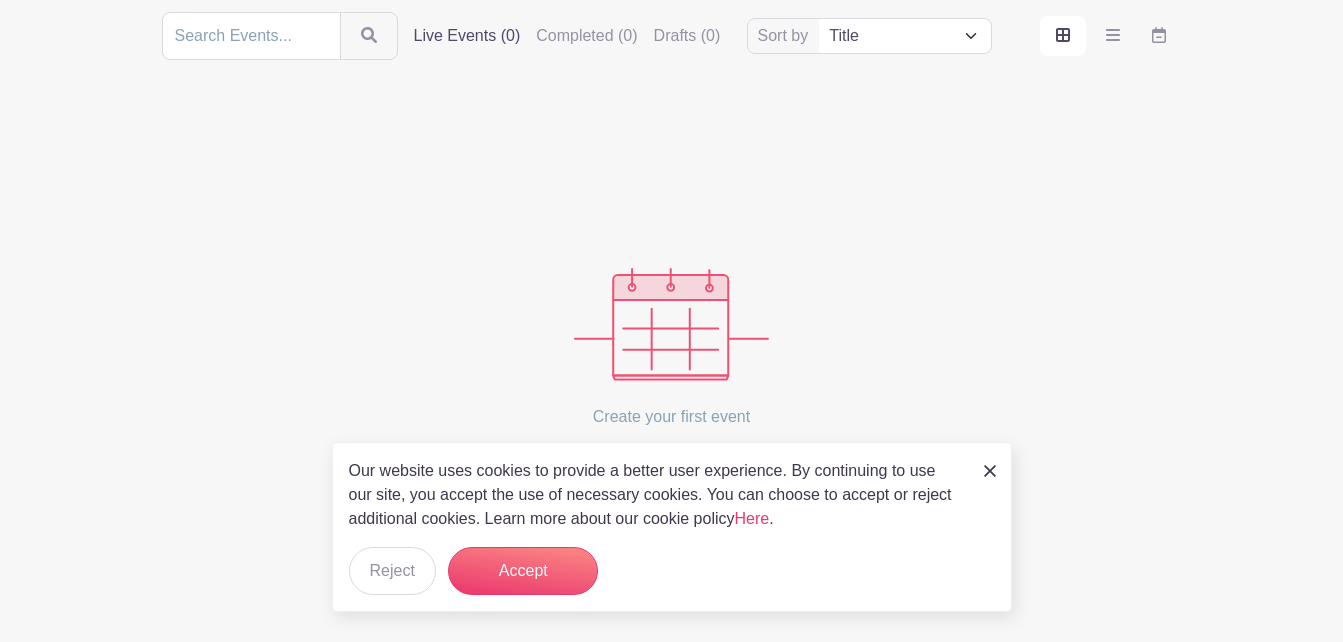 click on "Our website uses cookies to provide a better user experience. By continuing to use our site, you accept the use of necessary cookies. You can choose to accept or reject additional cookies. Learn more about our cookie policy  Here ." at bounding box center (656, 495) 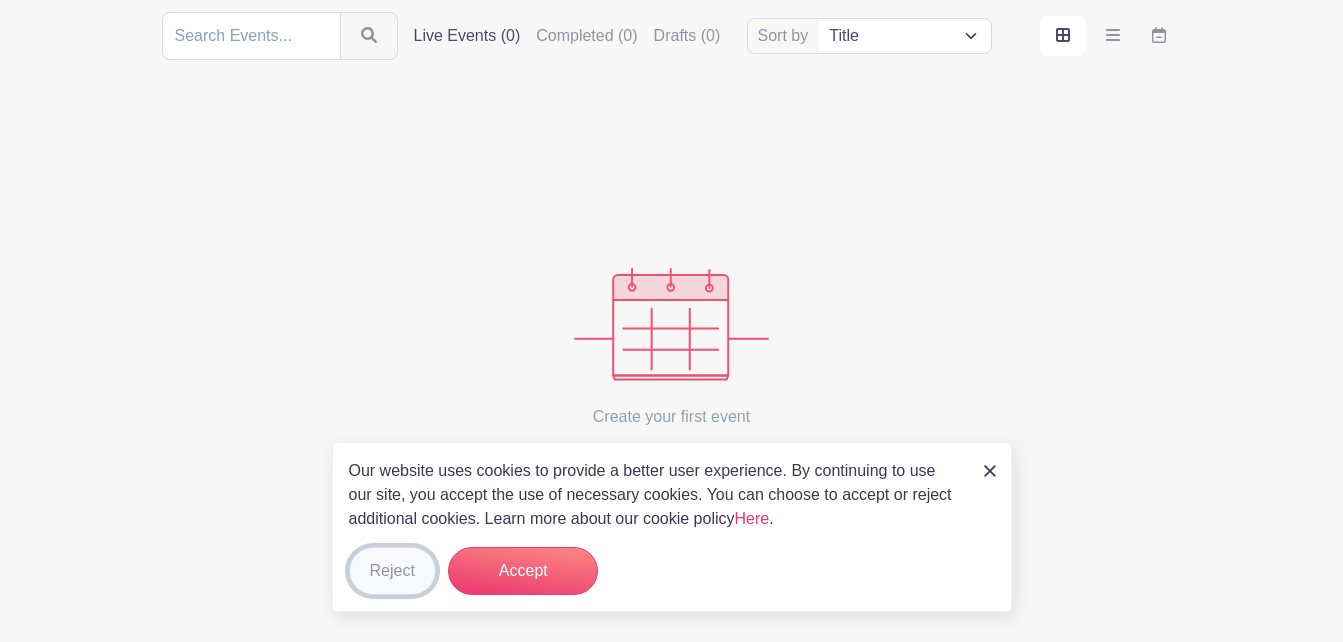 click on "Reject" at bounding box center [392, 571] 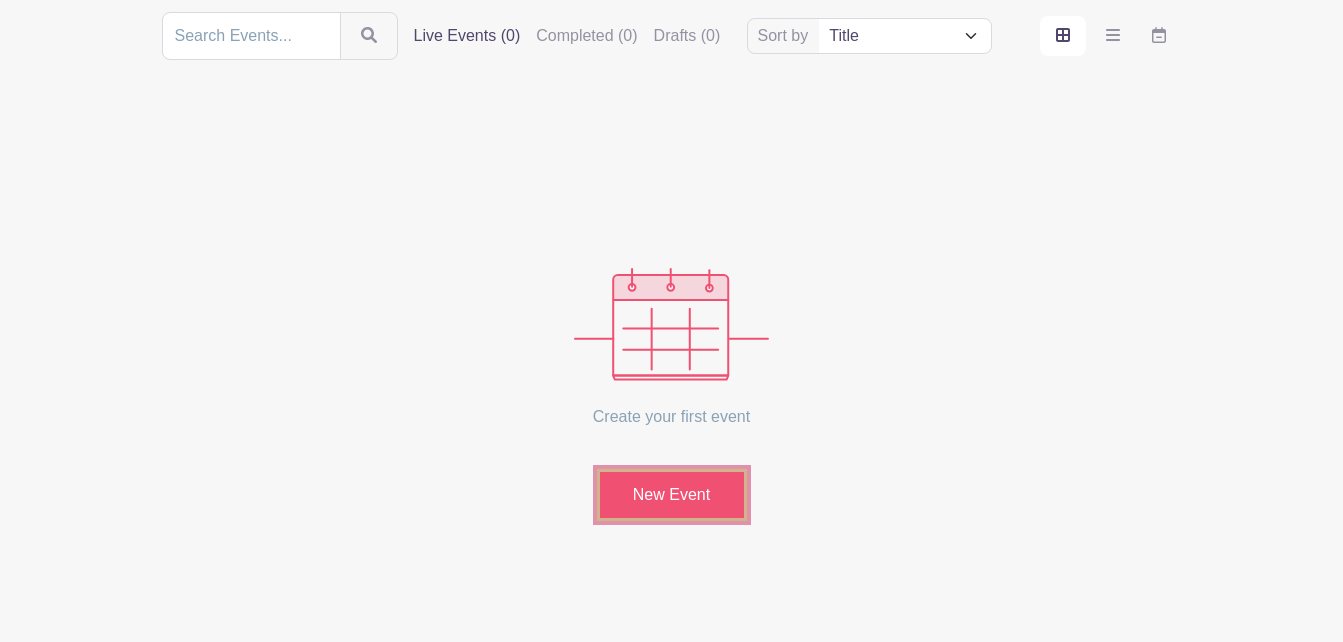 click on "New Event" at bounding box center [672, 495] 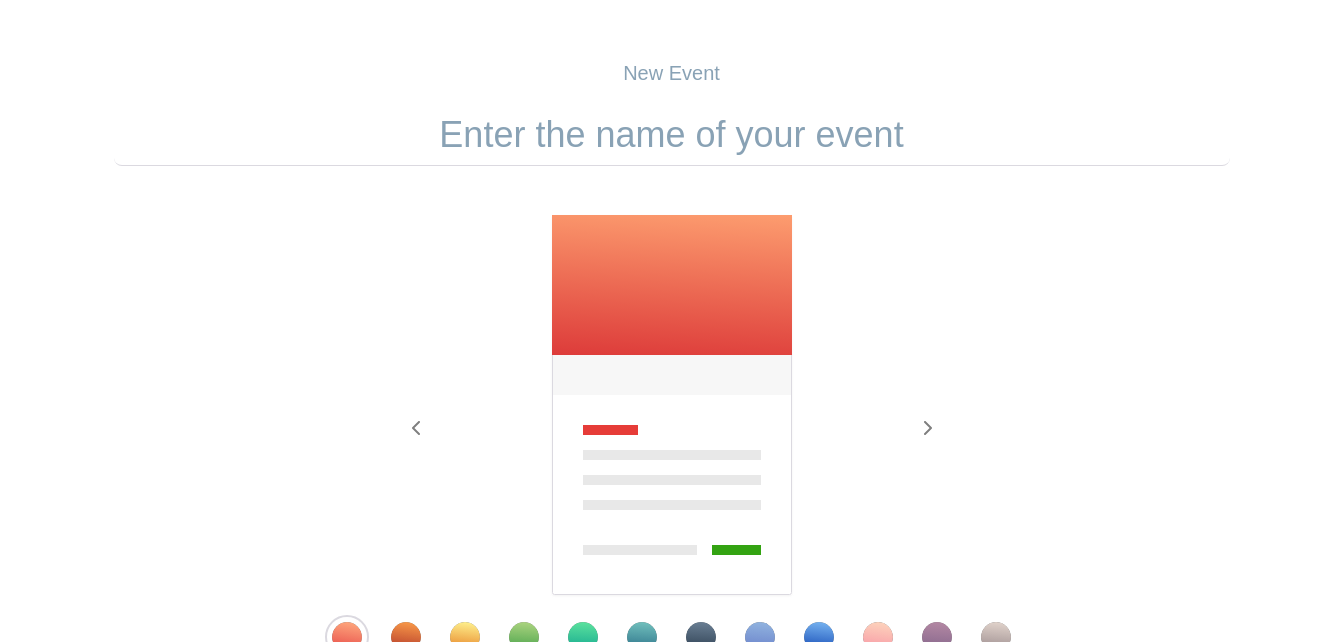 scroll, scrollTop: 0, scrollLeft: 0, axis: both 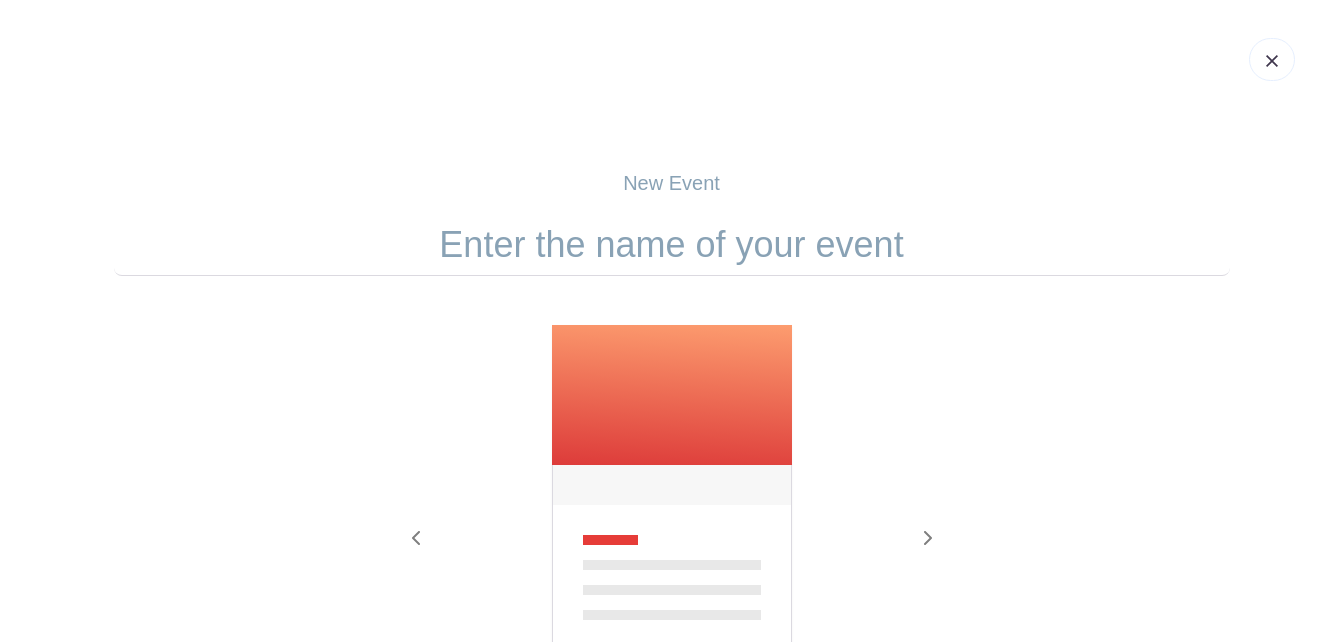 click at bounding box center [672, 516] 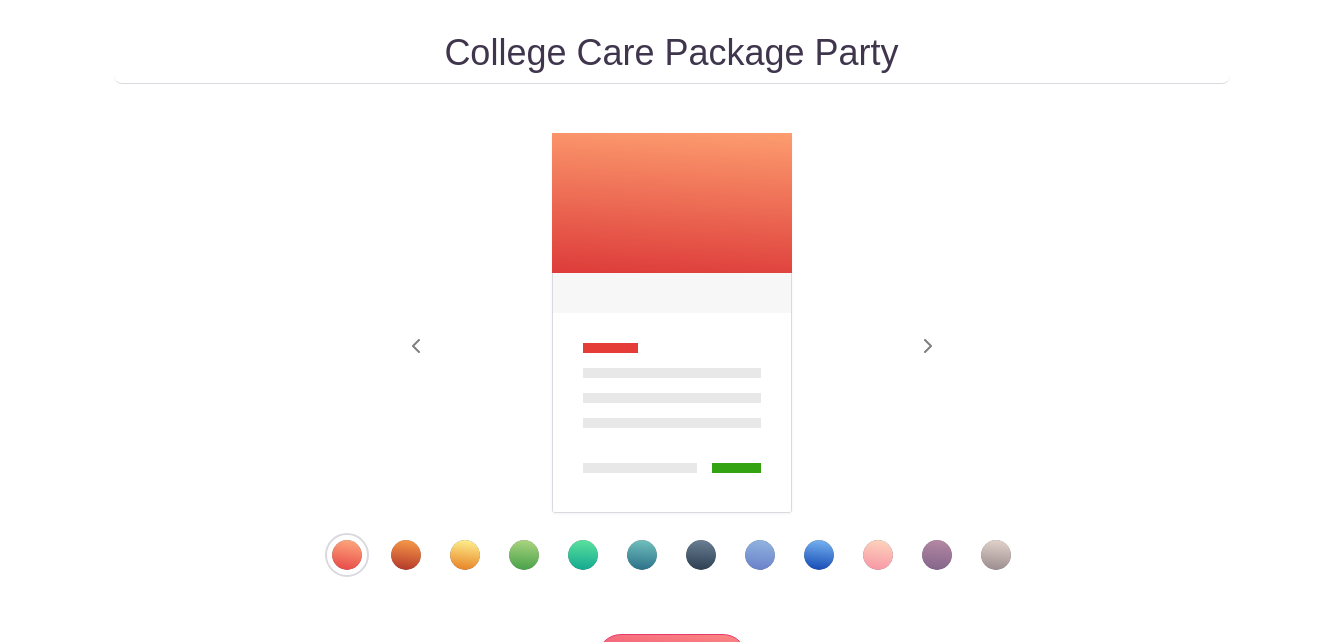 scroll, scrollTop: 200, scrollLeft: 0, axis: vertical 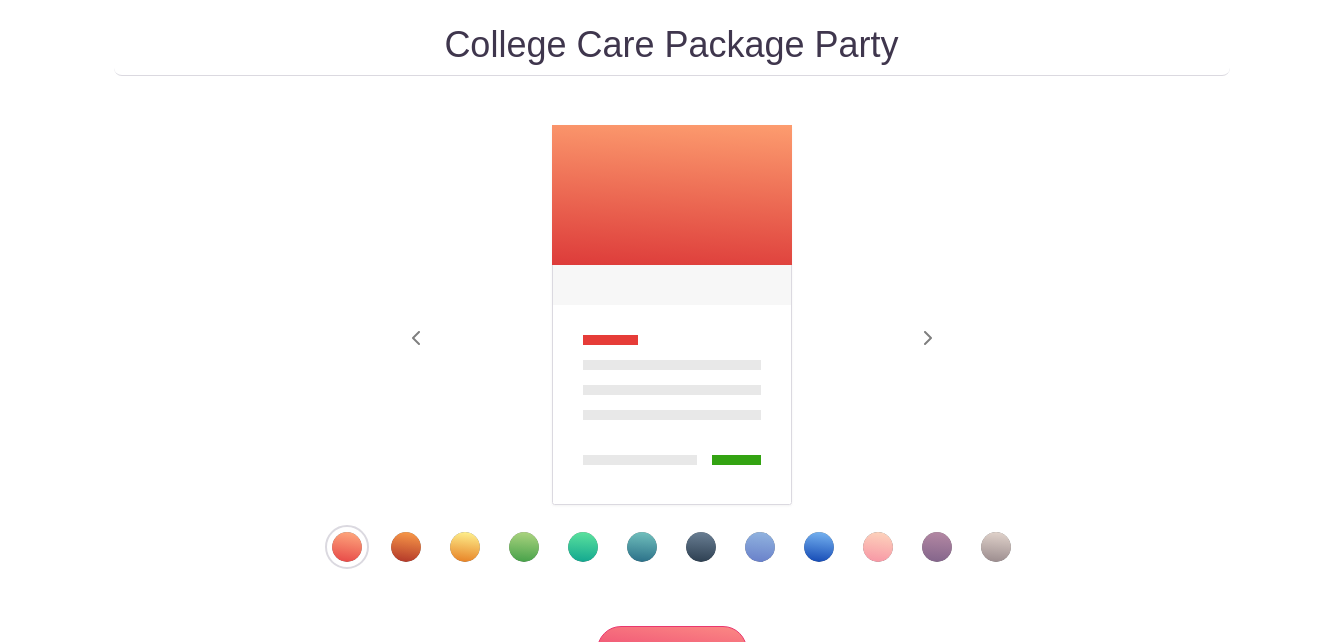 type on "College Care Package Party" 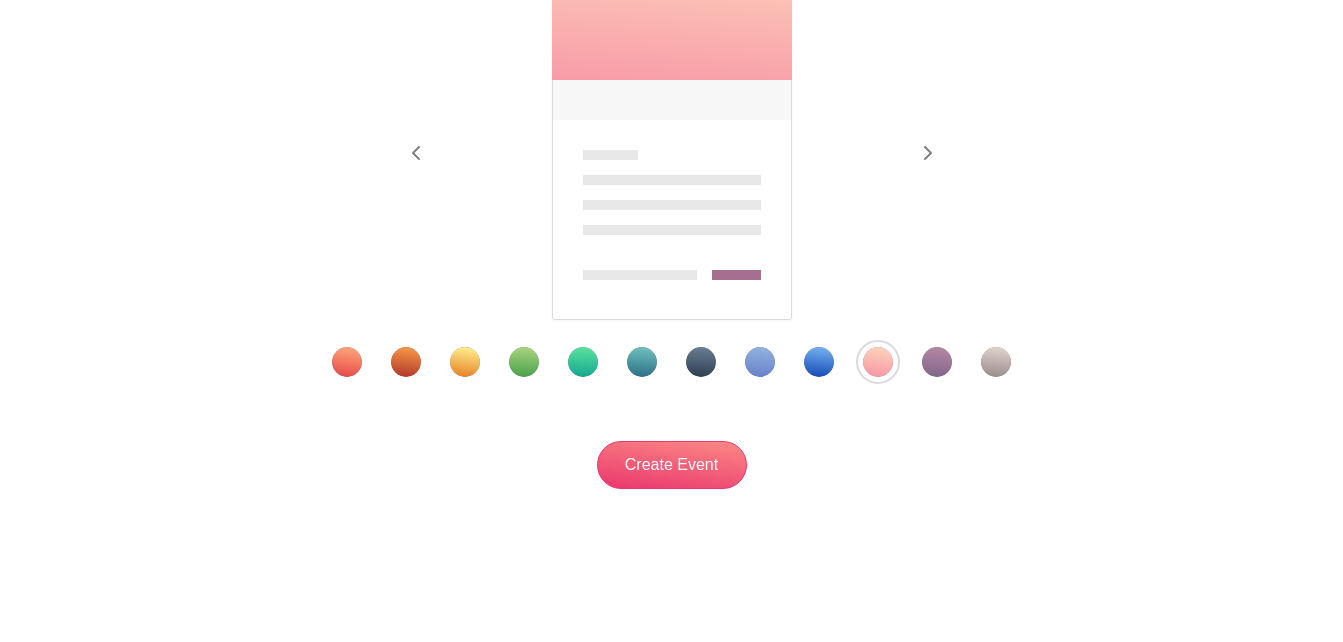 scroll, scrollTop: 405, scrollLeft: 0, axis: vertical 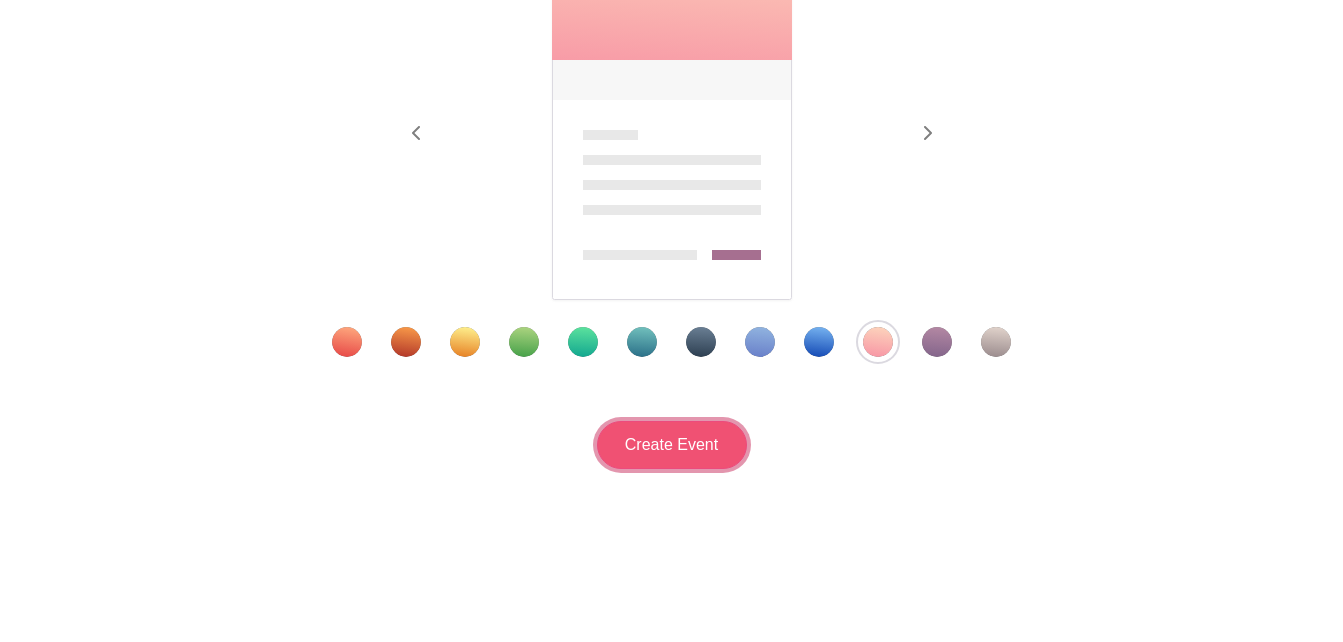 click on "Create Event" at bounding box center (672, 445) 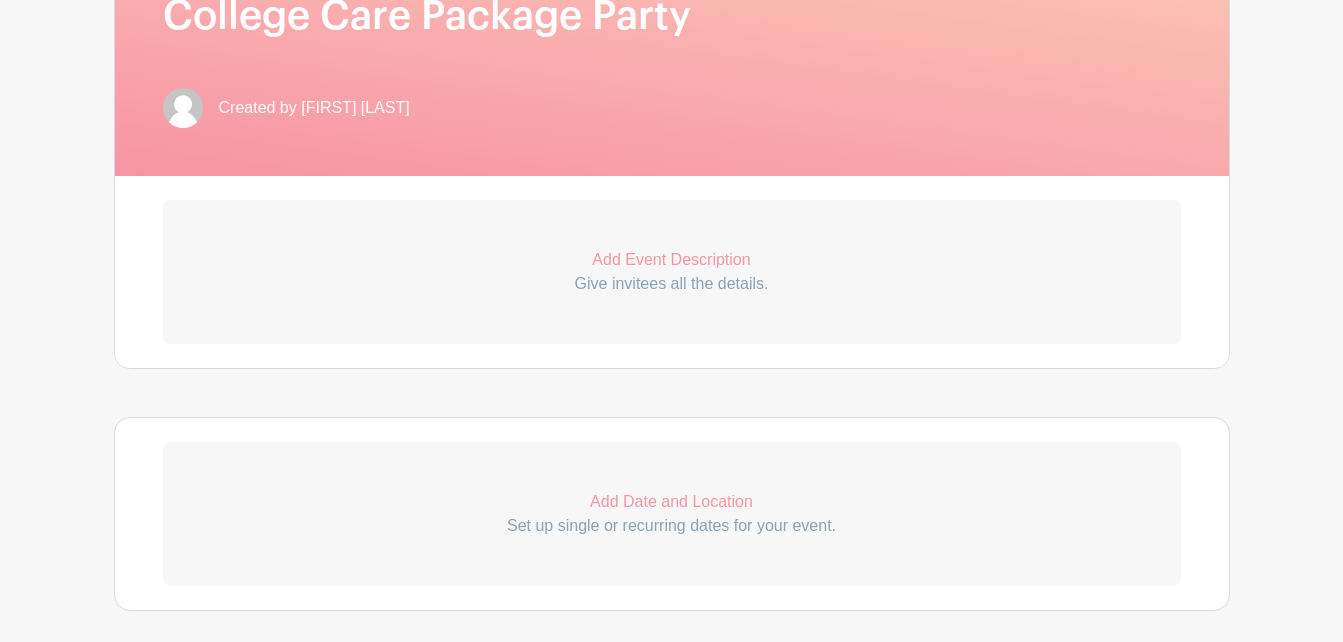 scroll, scrollTop: 500, scrollLeft: 0, axis: vertical 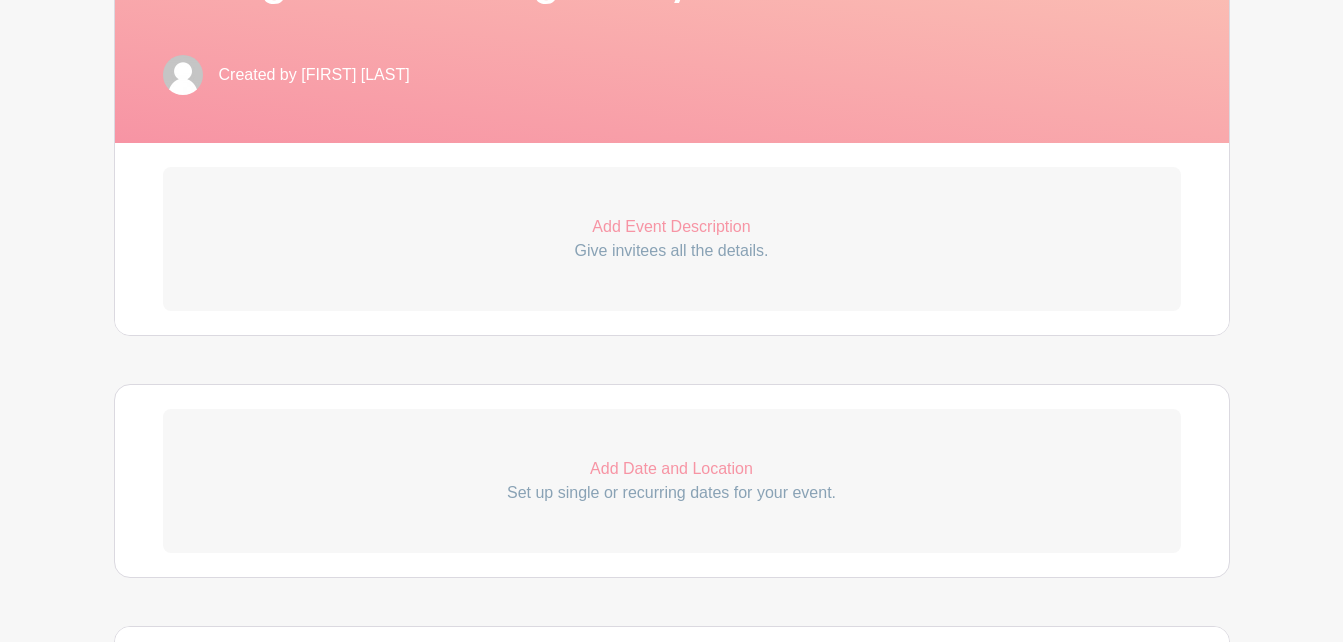 click on "Set up single or recurring dates for your event." at bounding box center [672, 493] 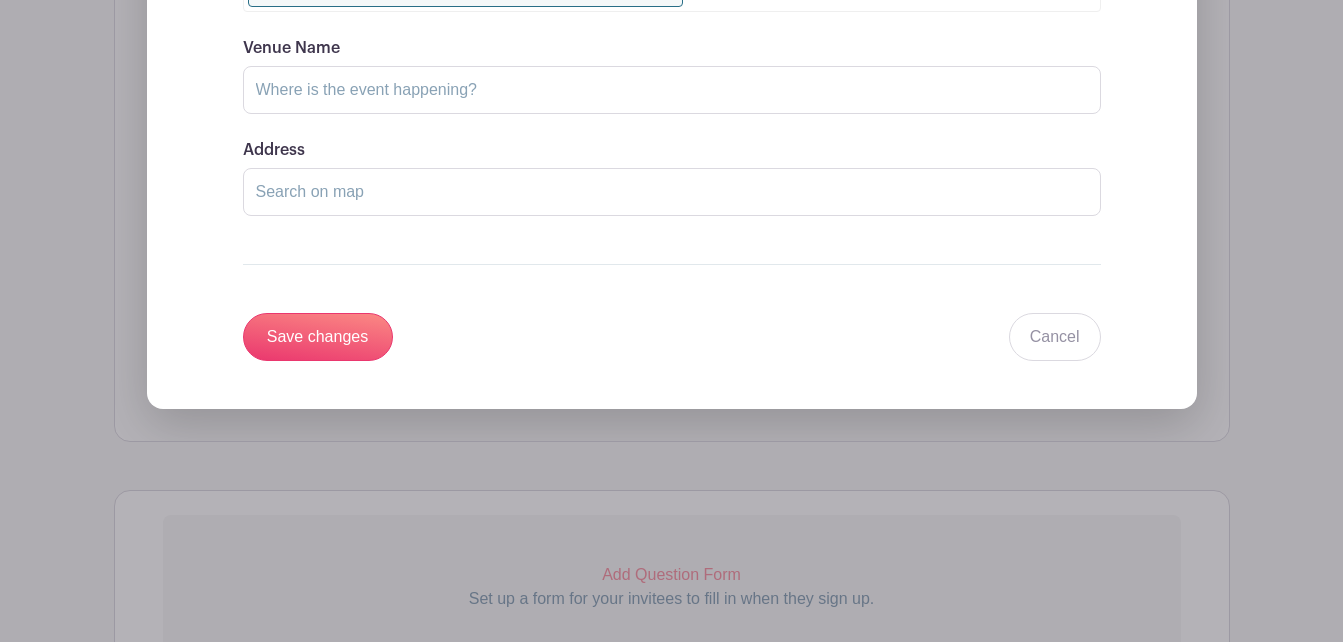 scroll, scrollTop: 1600, scrollLeft: 0, axis: vertical 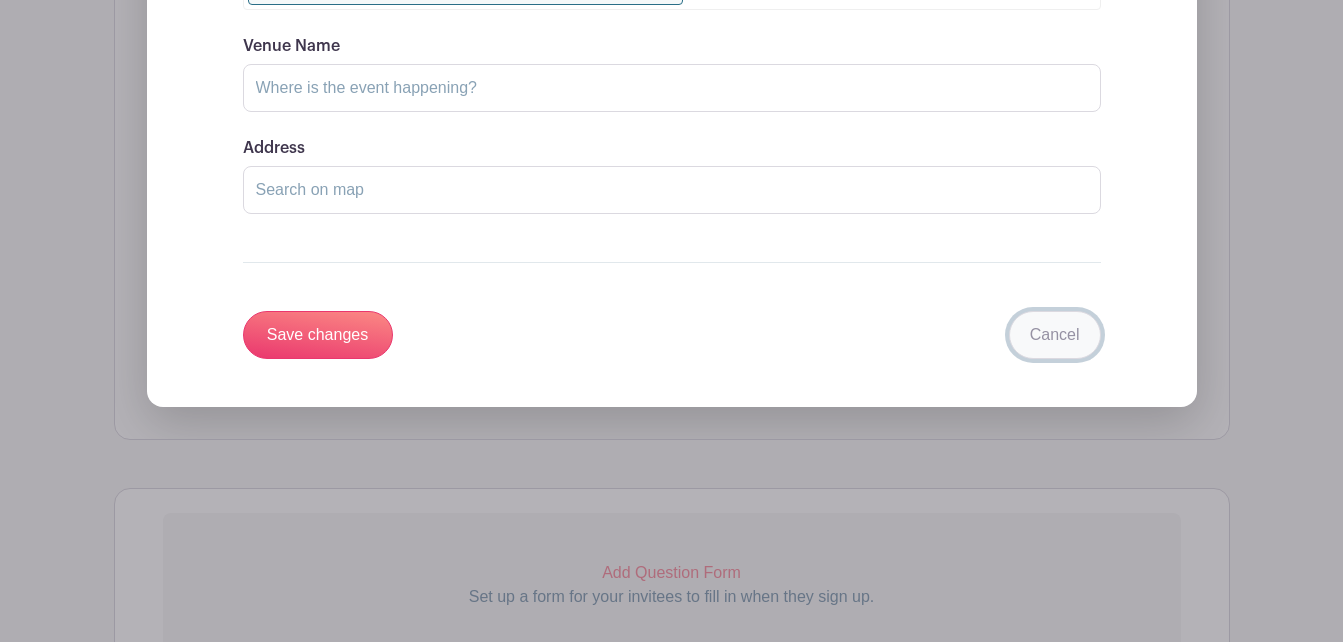click on "Cancel" at bounding box center (1055, 335) 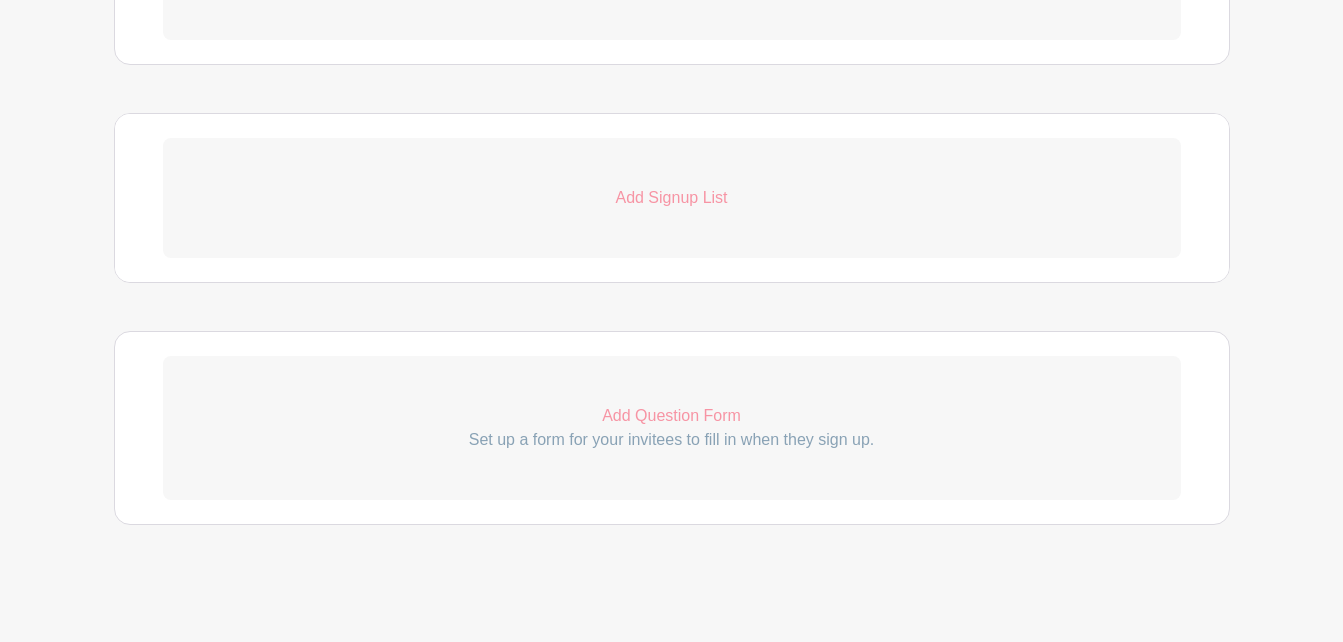 scroll, scrollTop: 1021, scrollLeft: 0, axis: vertical 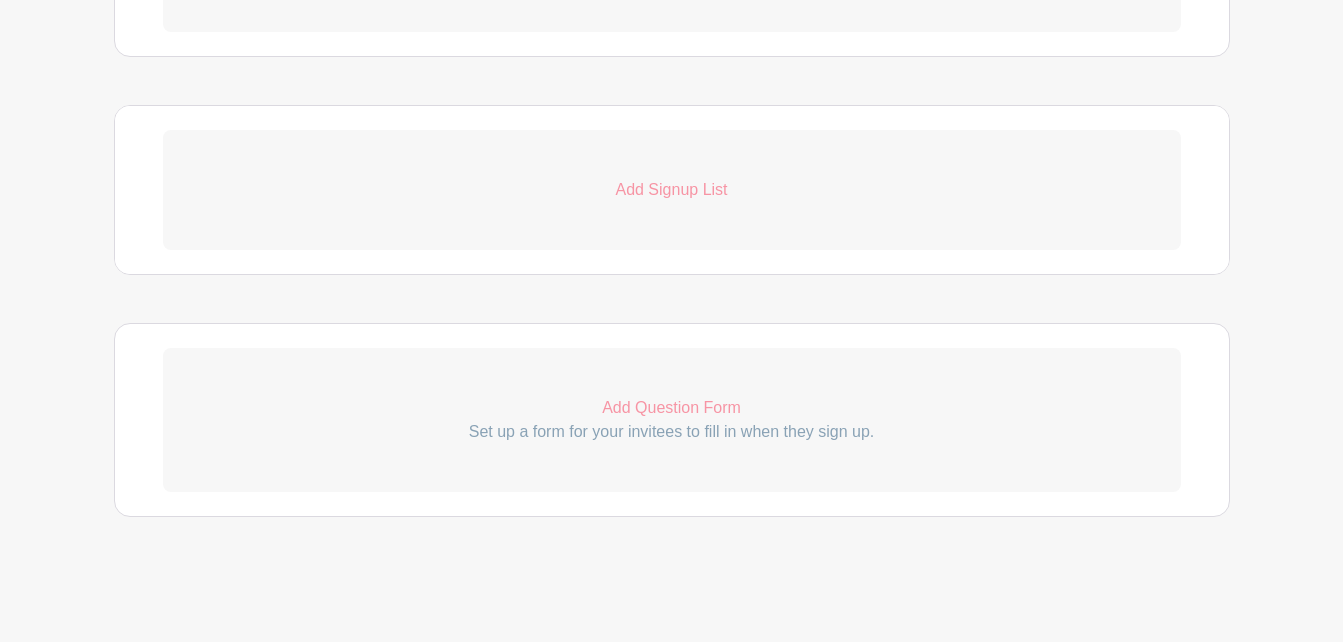 click on "Set up a form for your invitees to fill in when they sign up." at bounding box center [672, 432] 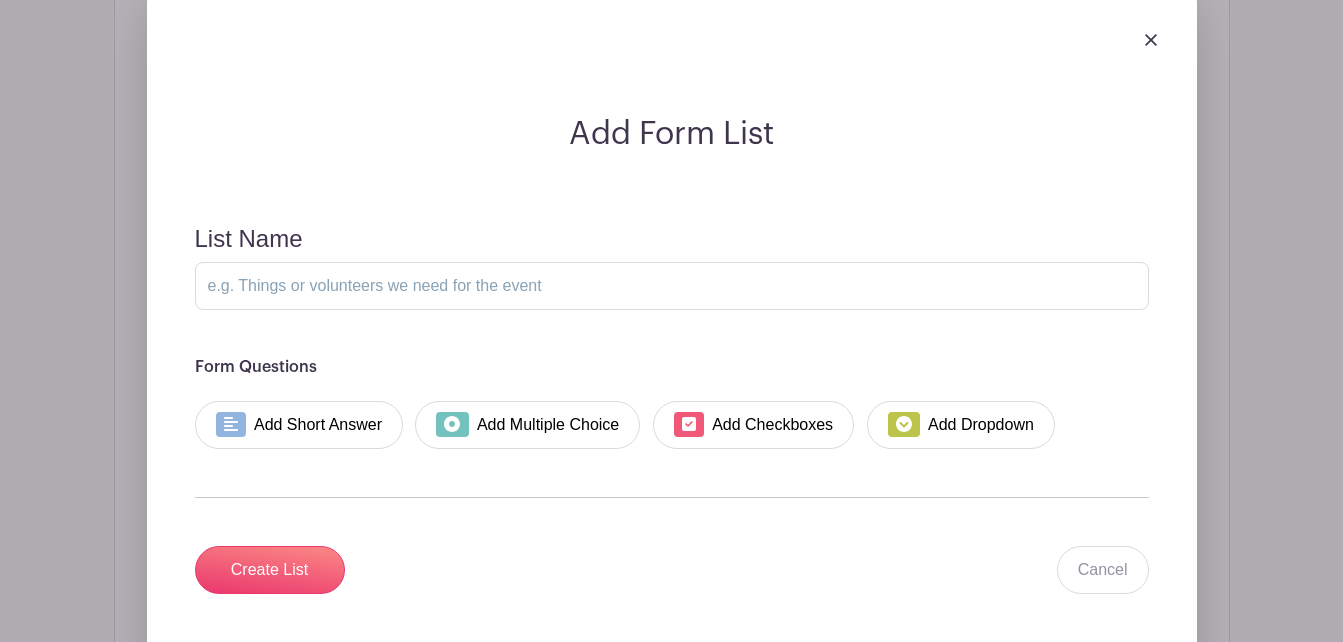 scroll, scrollTop: 1421, scrollLeft: 0, axis: vertical 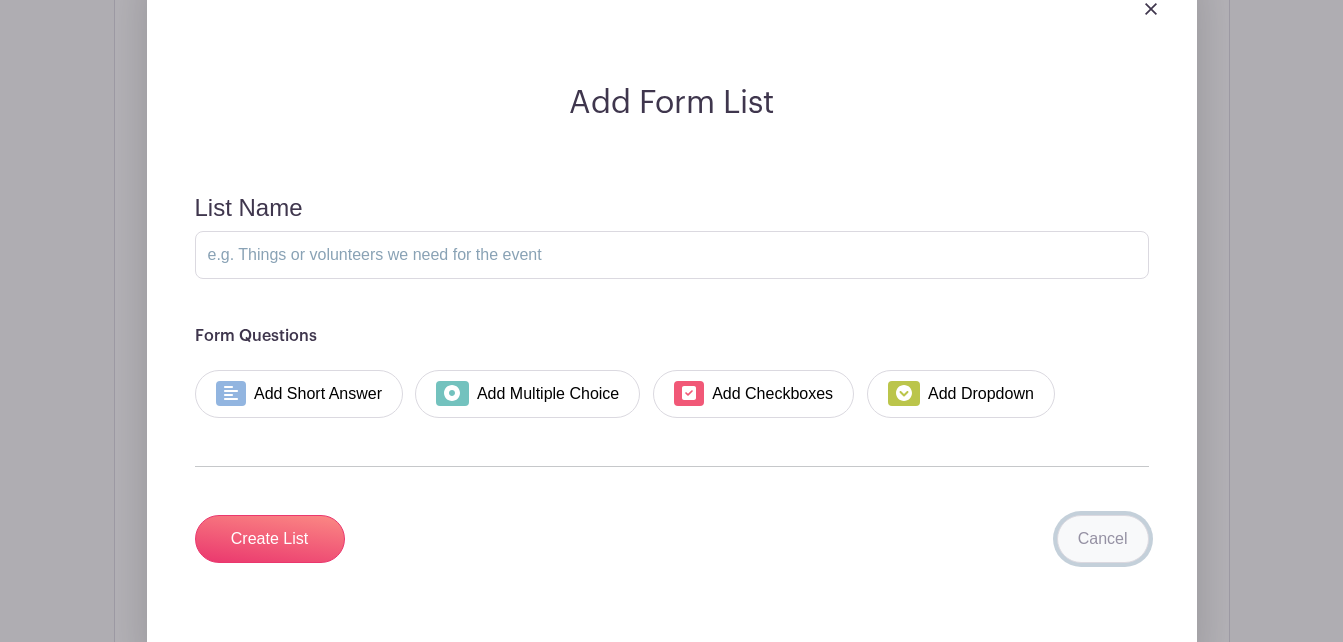 click on "Cancel" at bounding box center (1103, 539) 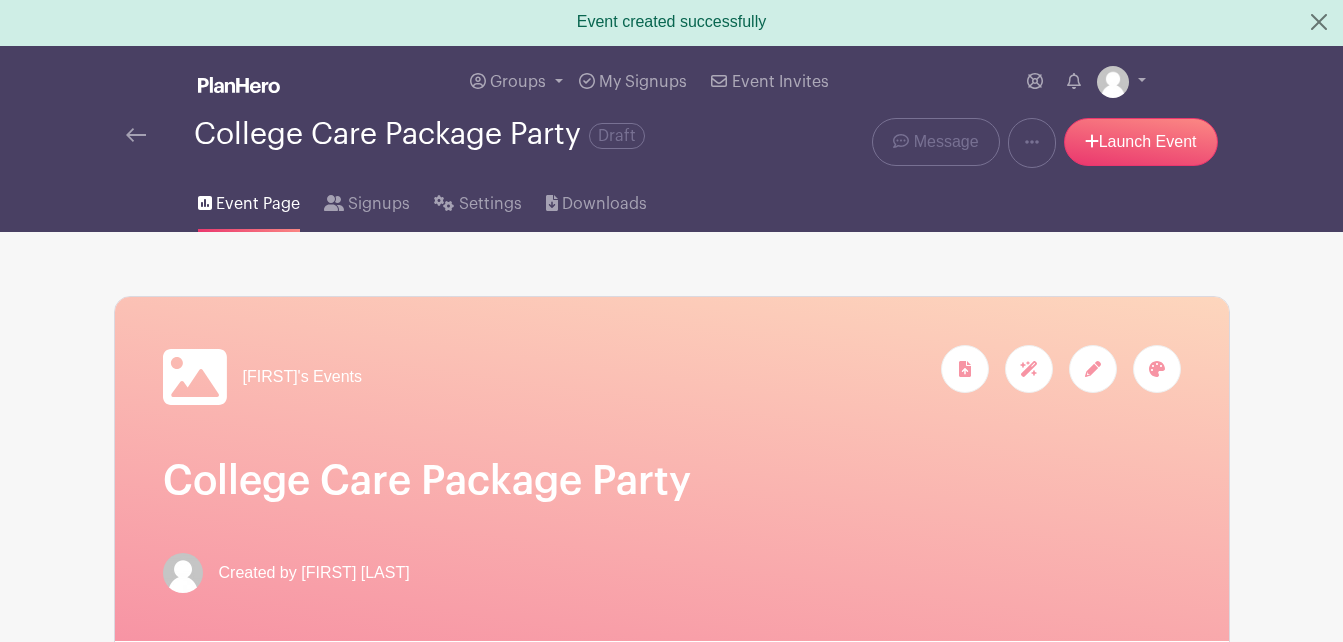 scroll, scrollTop: 0, scrollLeft: 0, axis: both 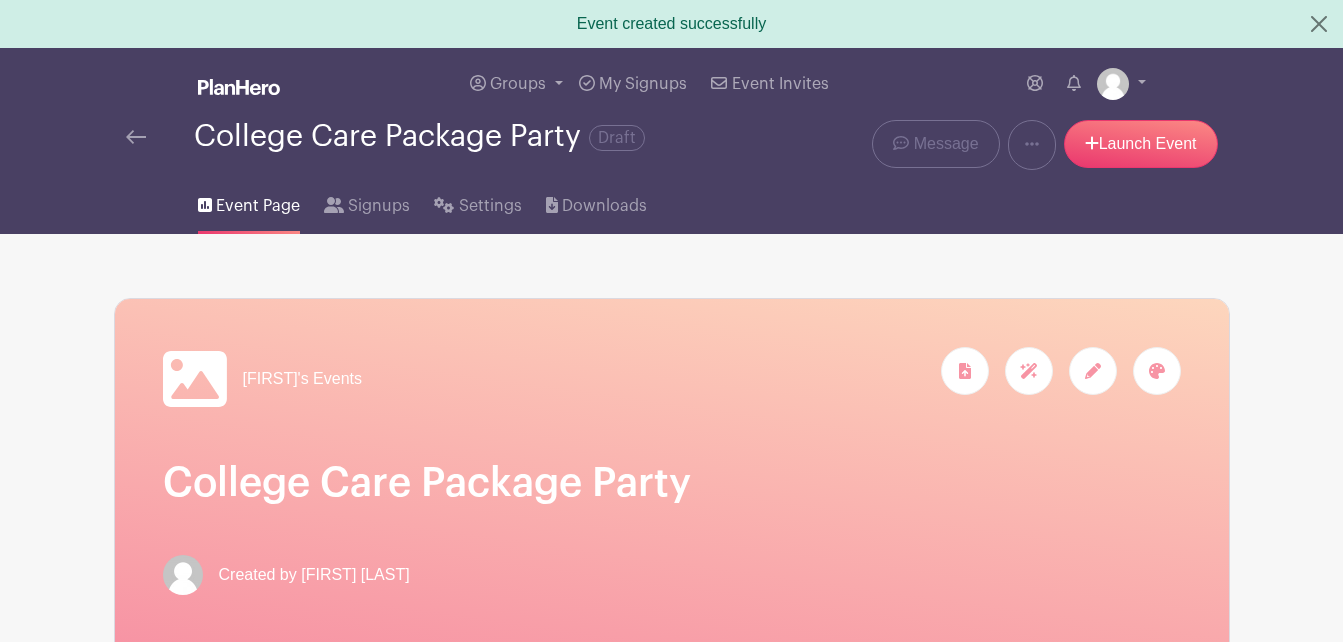 click 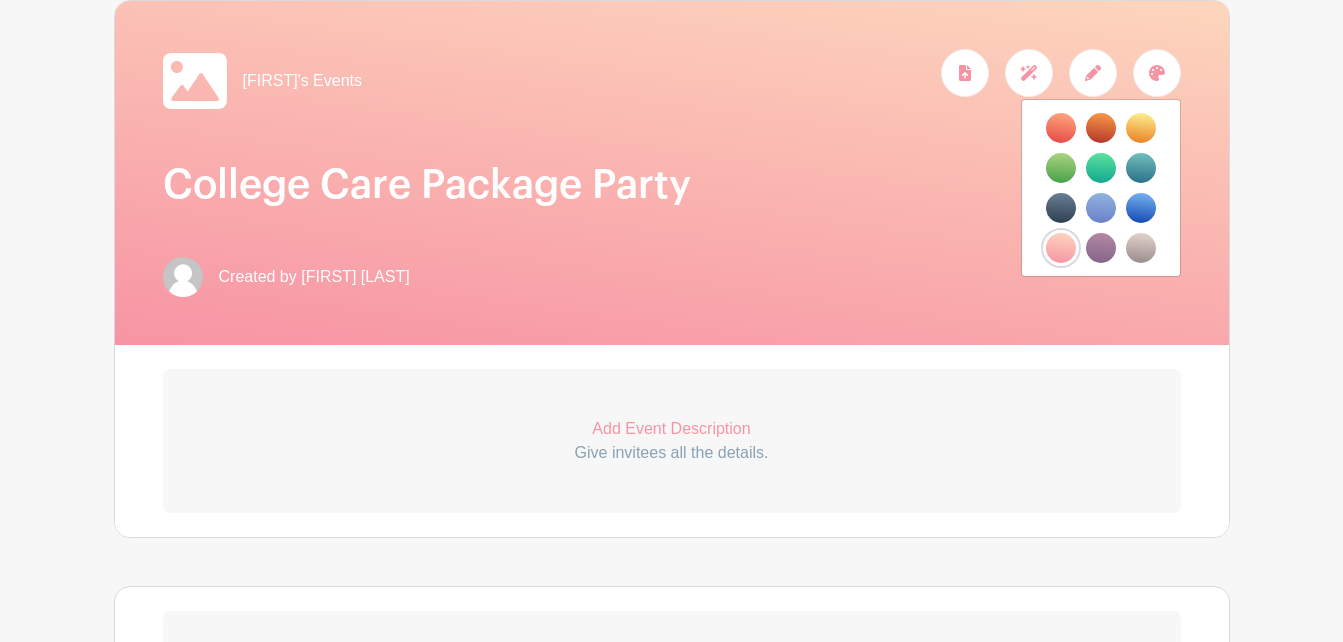 scroll, scrollTop: 300, scrollLeft: 0, axis: vertical 